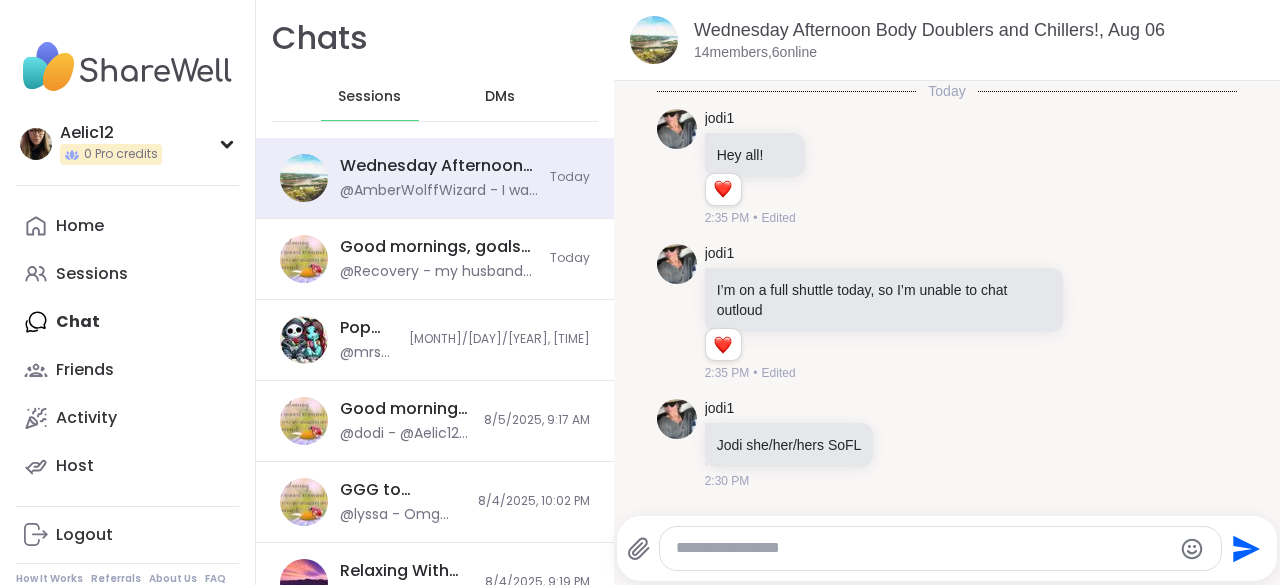 scroll, scrollTop: 0, scrollLeft: 0, axis: both 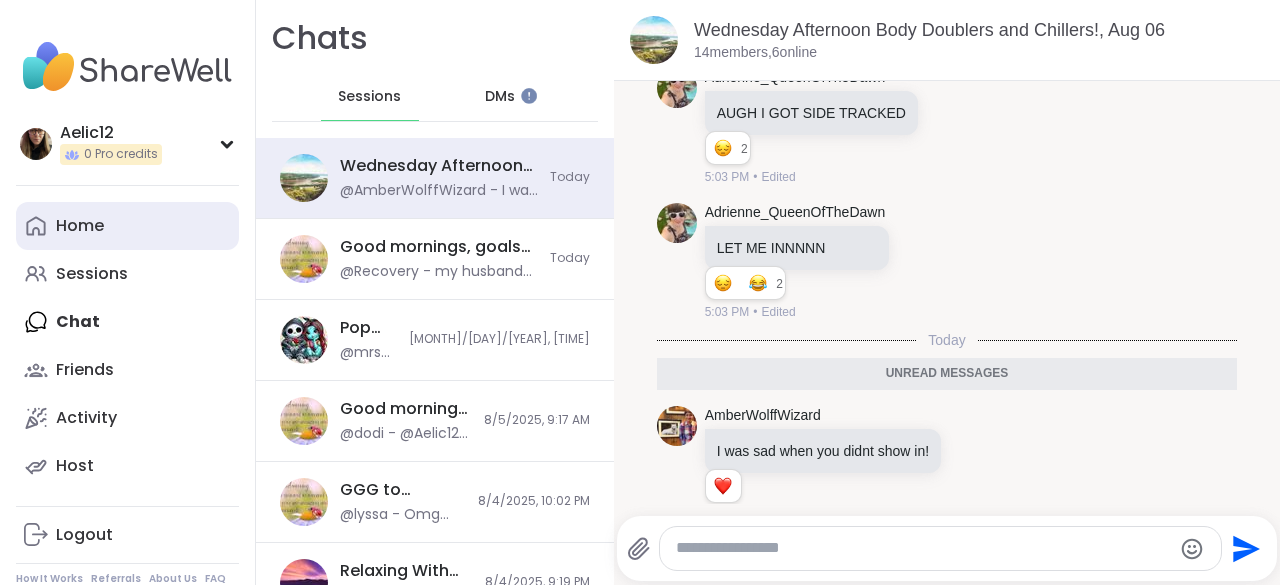 click on "Home" at bounding box center [127, 226] 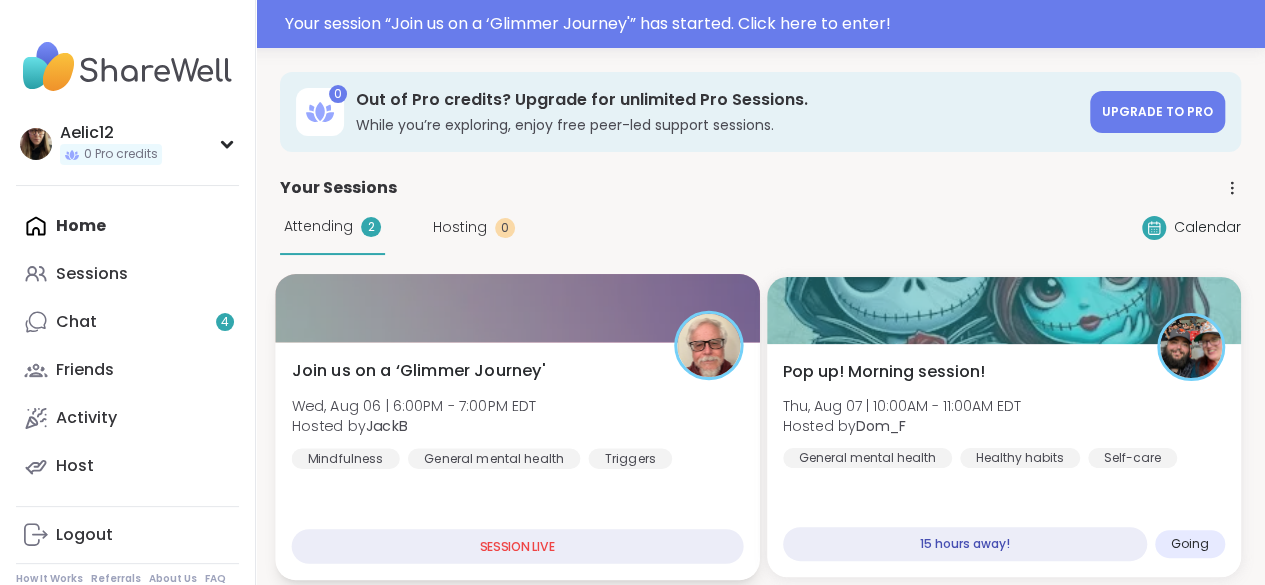 click on "Join us on a ‘Glimmer Journey' [DAY], [MONTH] [DAY] | [TIME] - [TIME] [TIMEZONE] Hosted by [PERSON] Mindfulness General mental health Triggers" at bounding box center [517, 414] 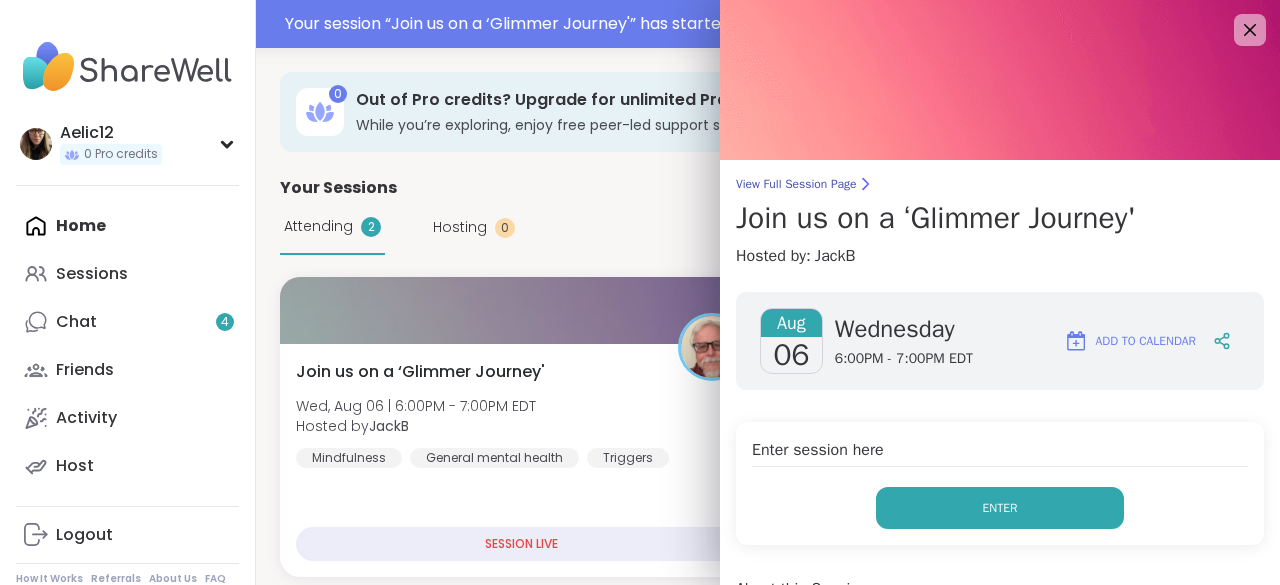 click on "Enter" at bounding box center [1000, 508] 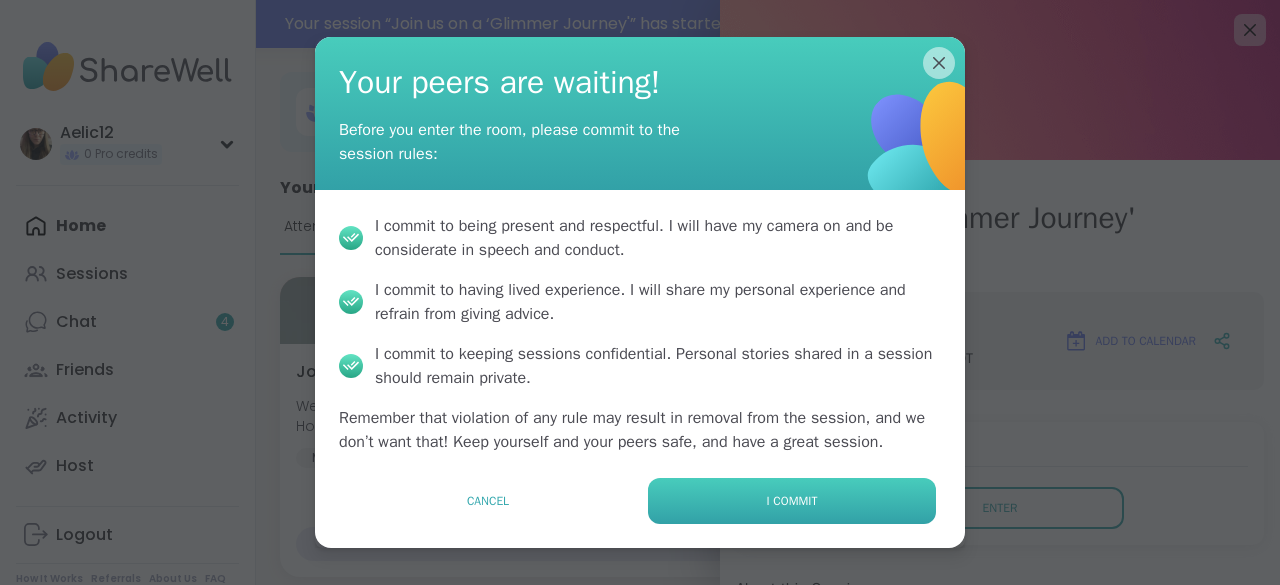 click on "I commit" at bounding box center (792, 501) 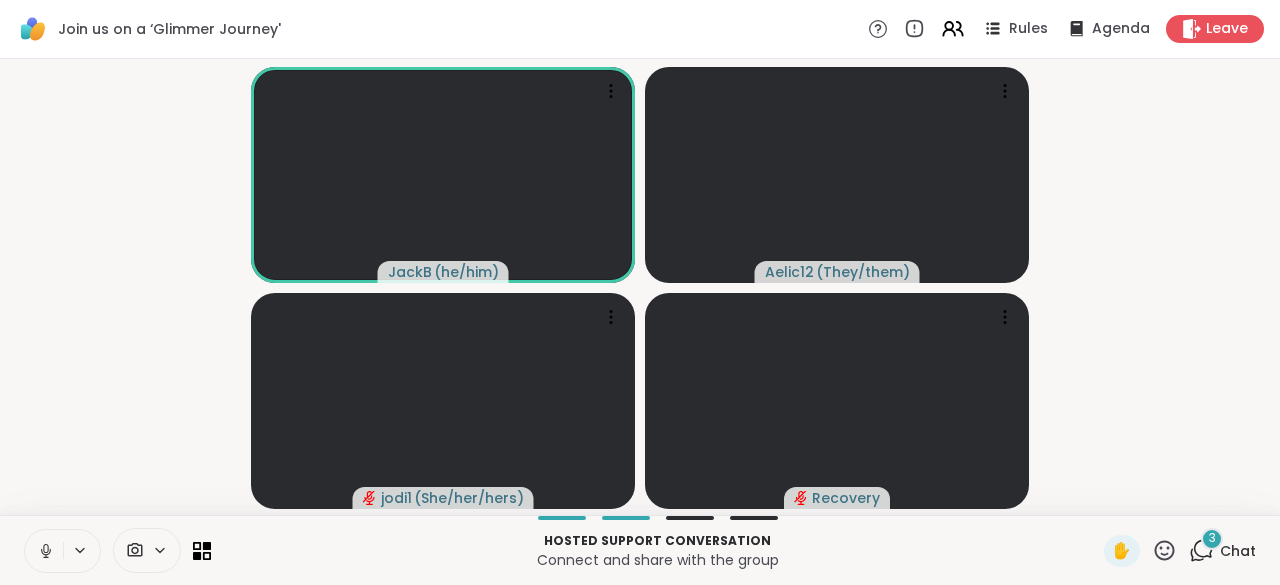 click 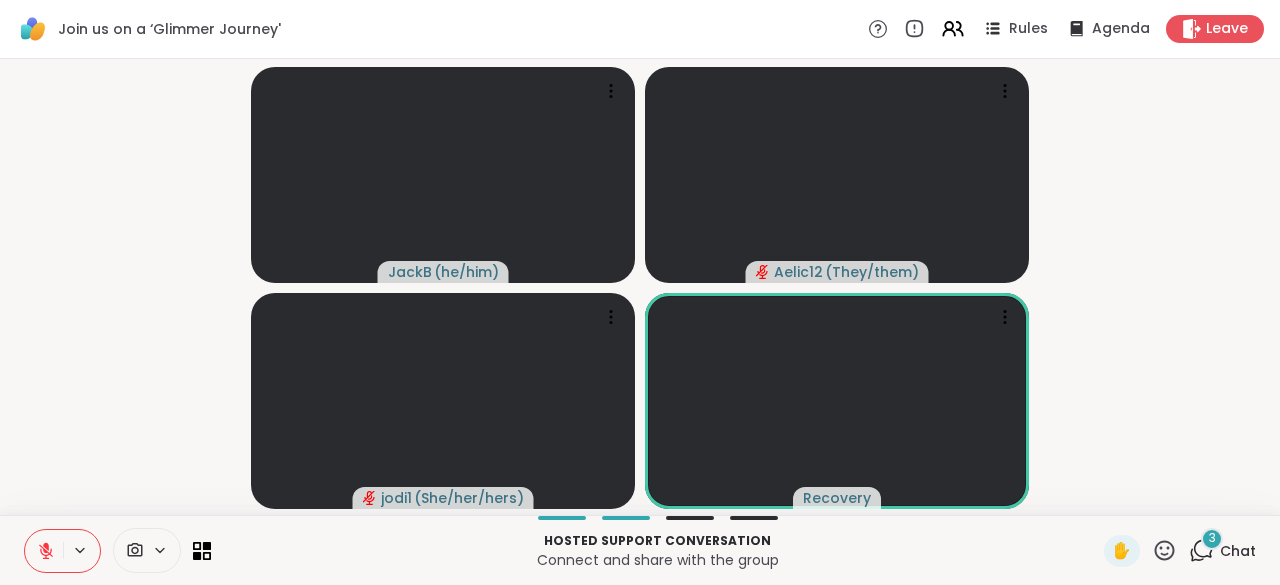 type 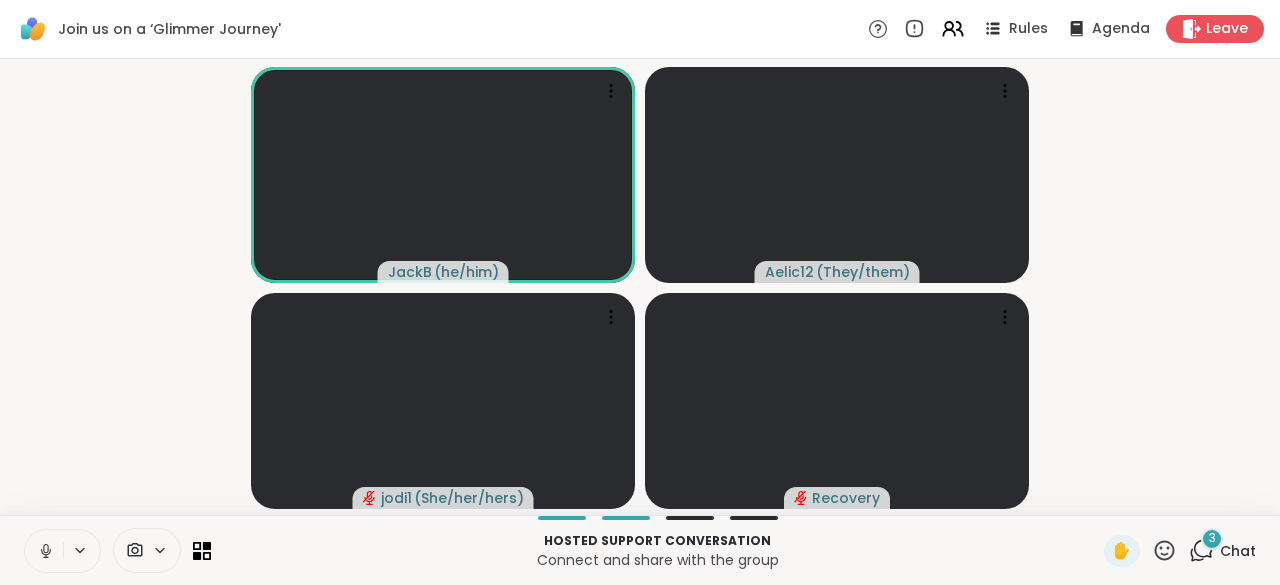 click 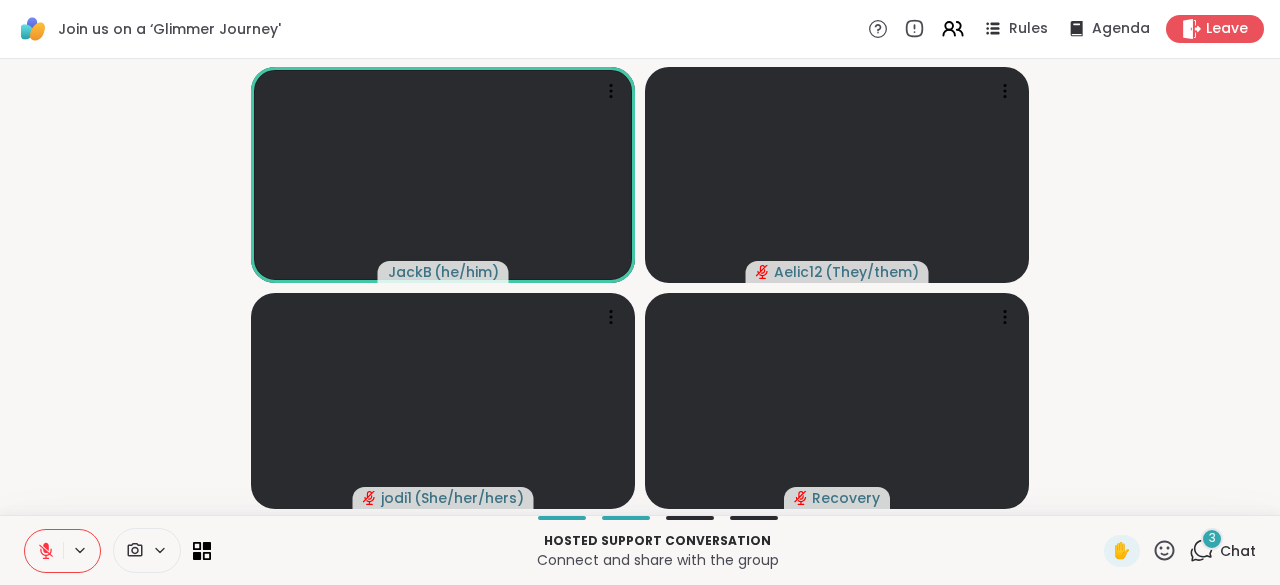 click 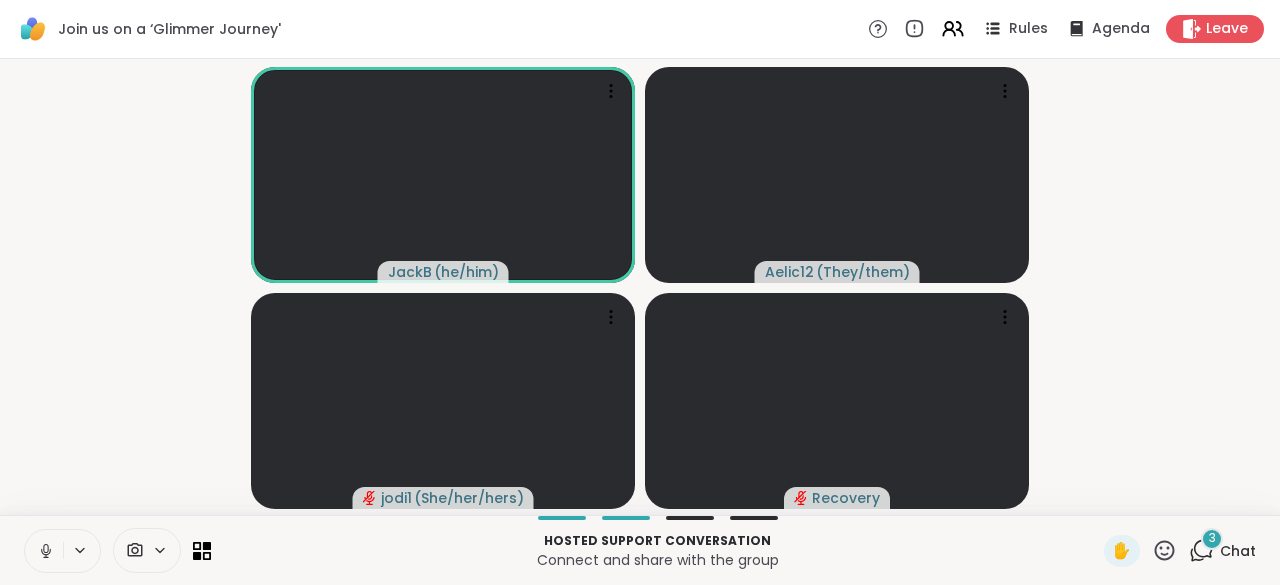 click 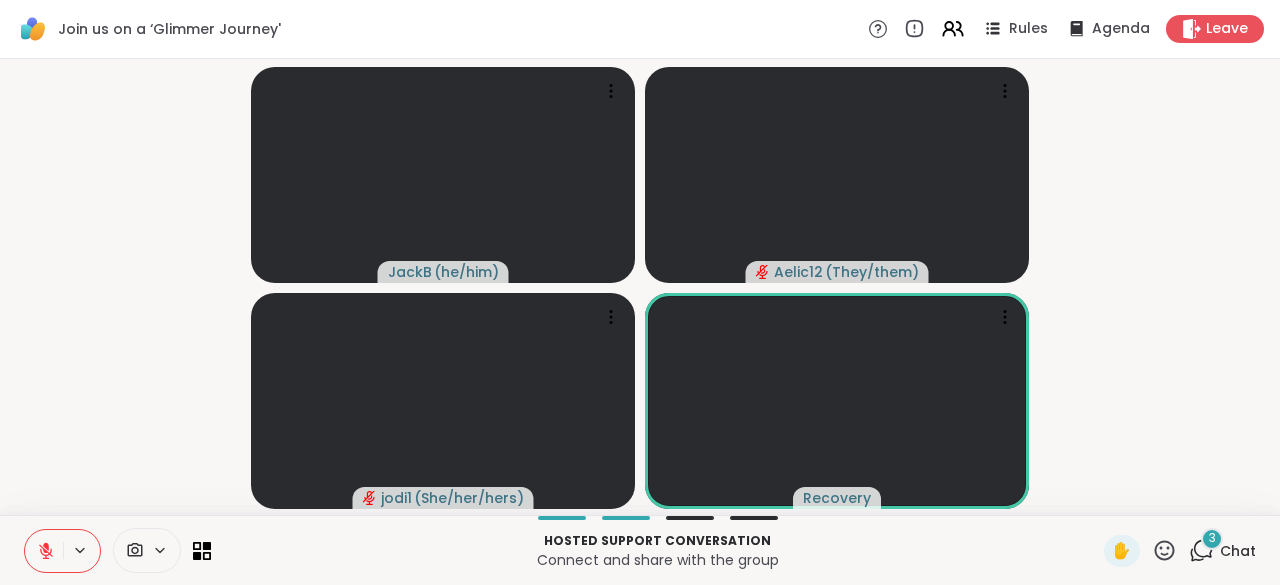 click 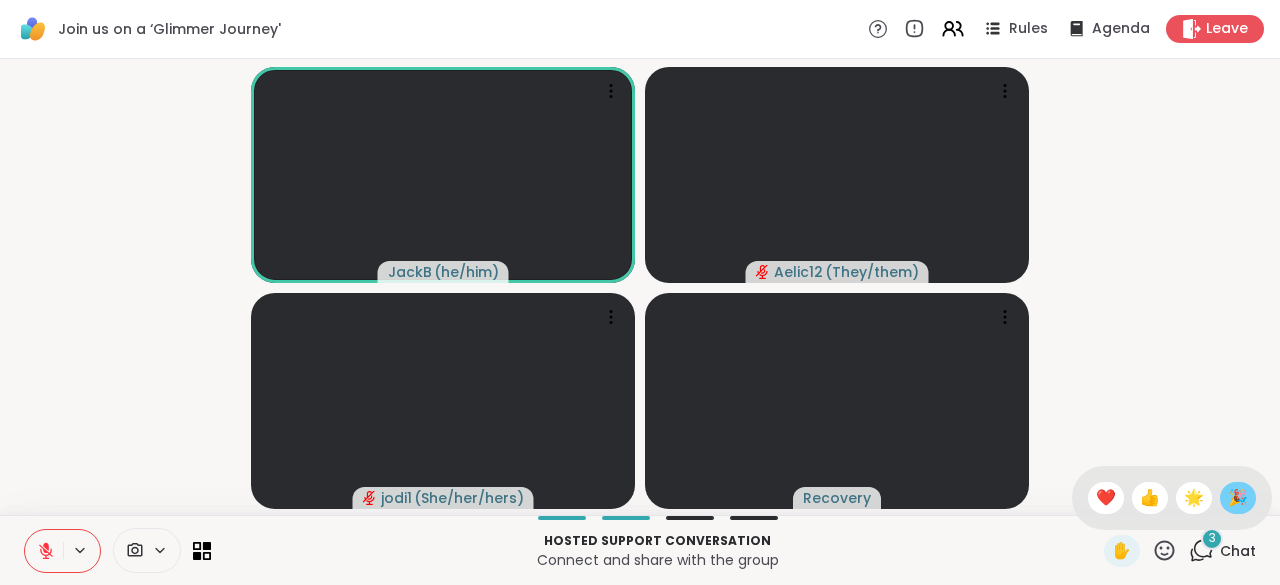 click on "🎉" at bounding box center [1238, 498] 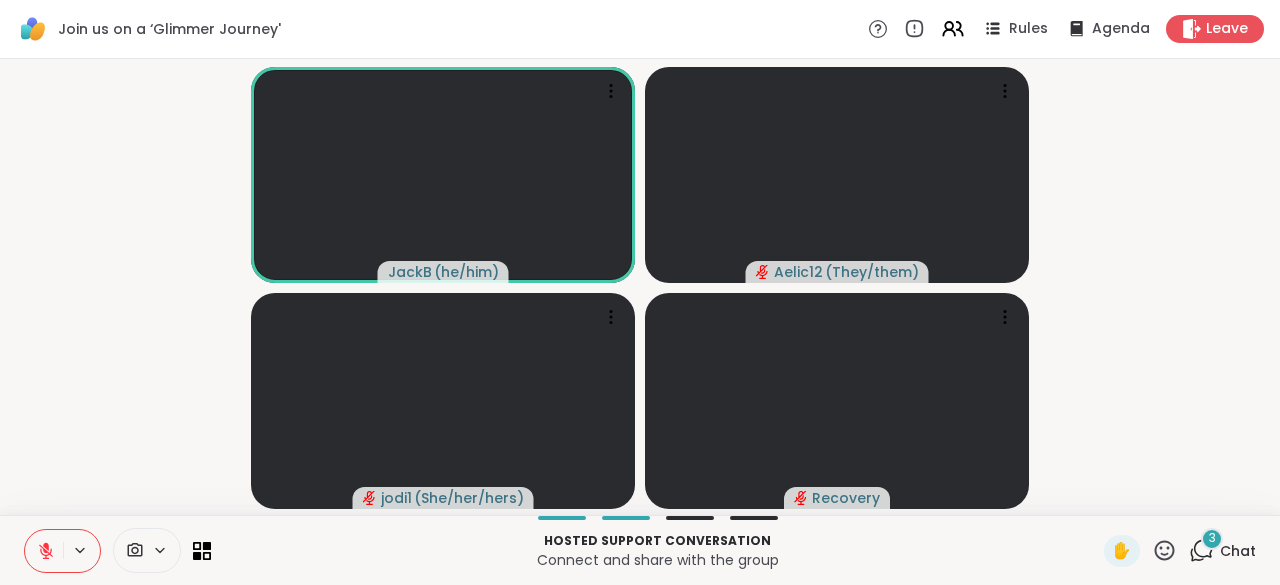 click 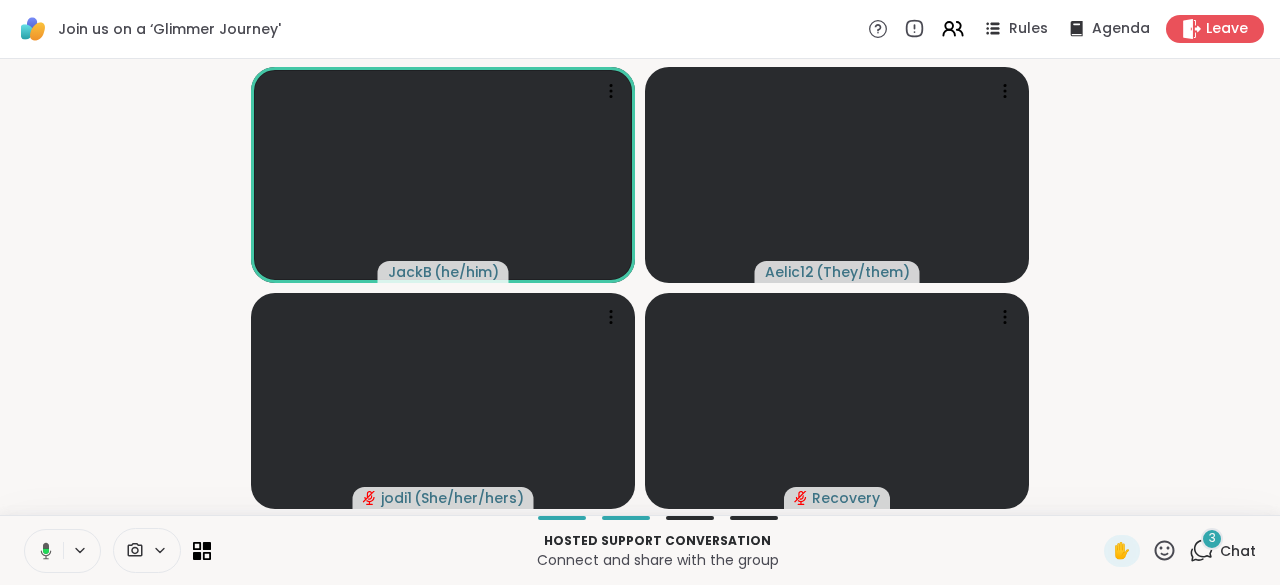 click 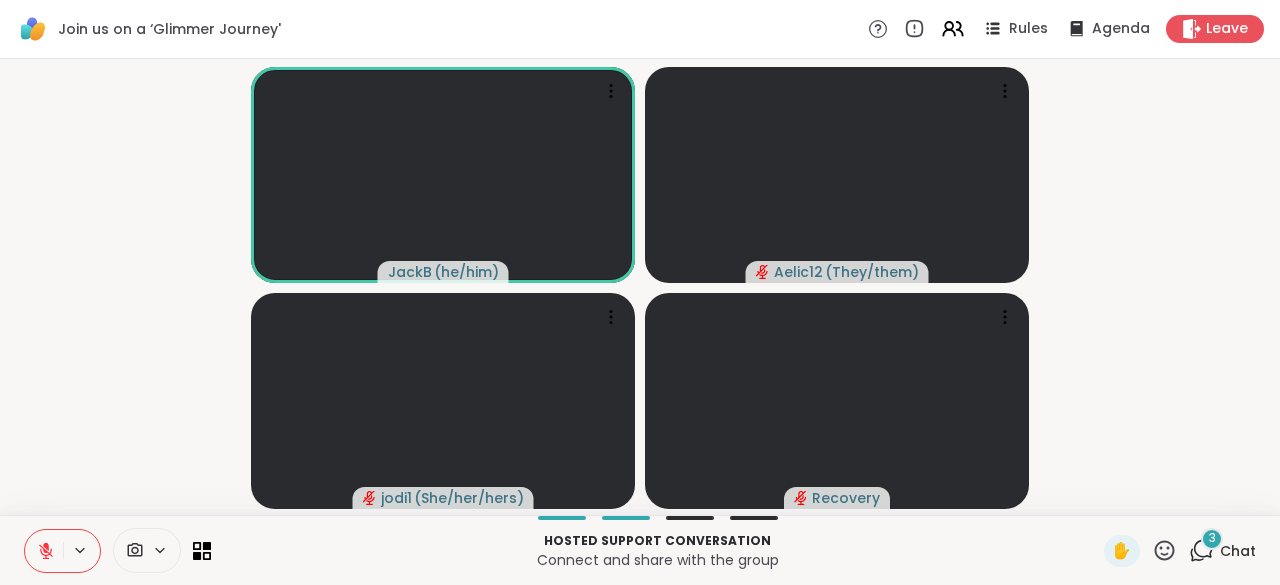 click 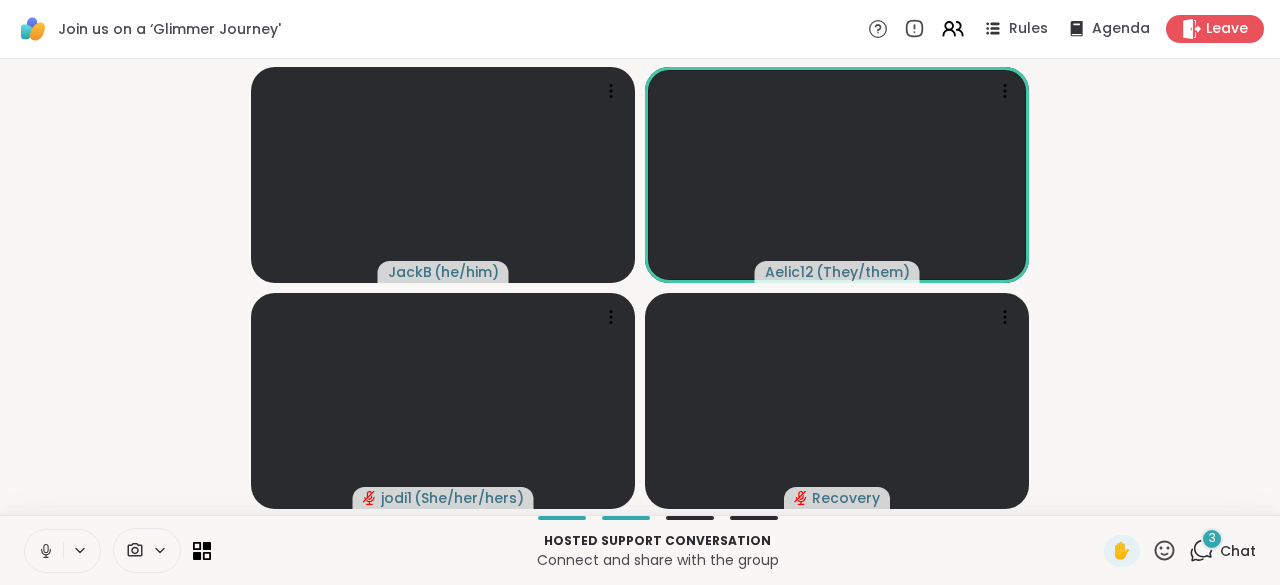 click 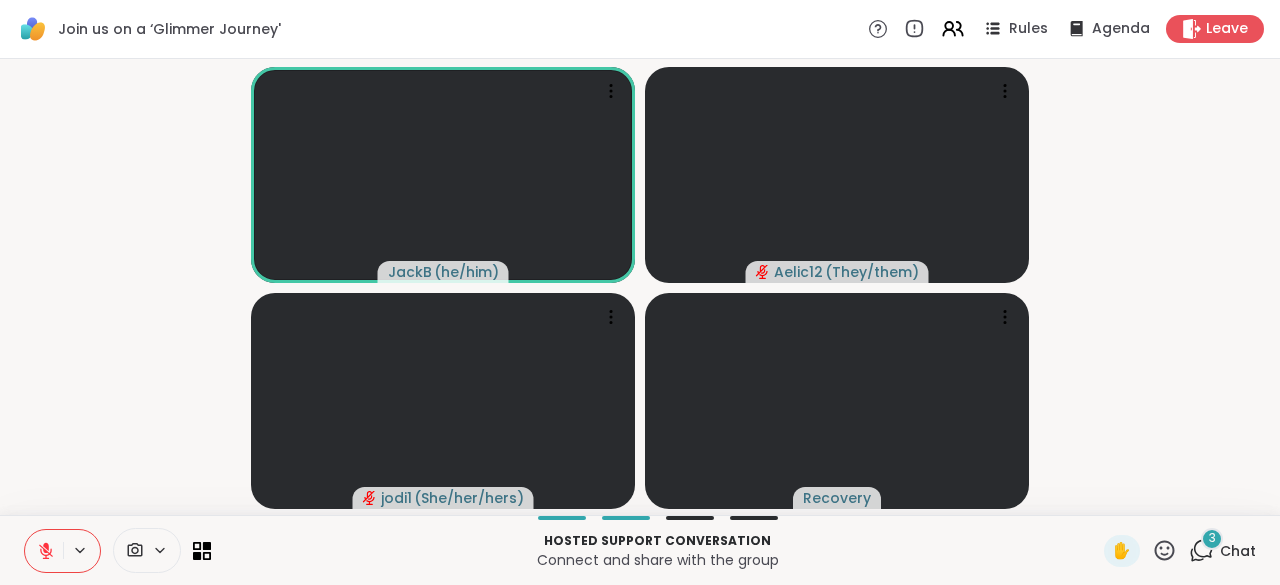 click 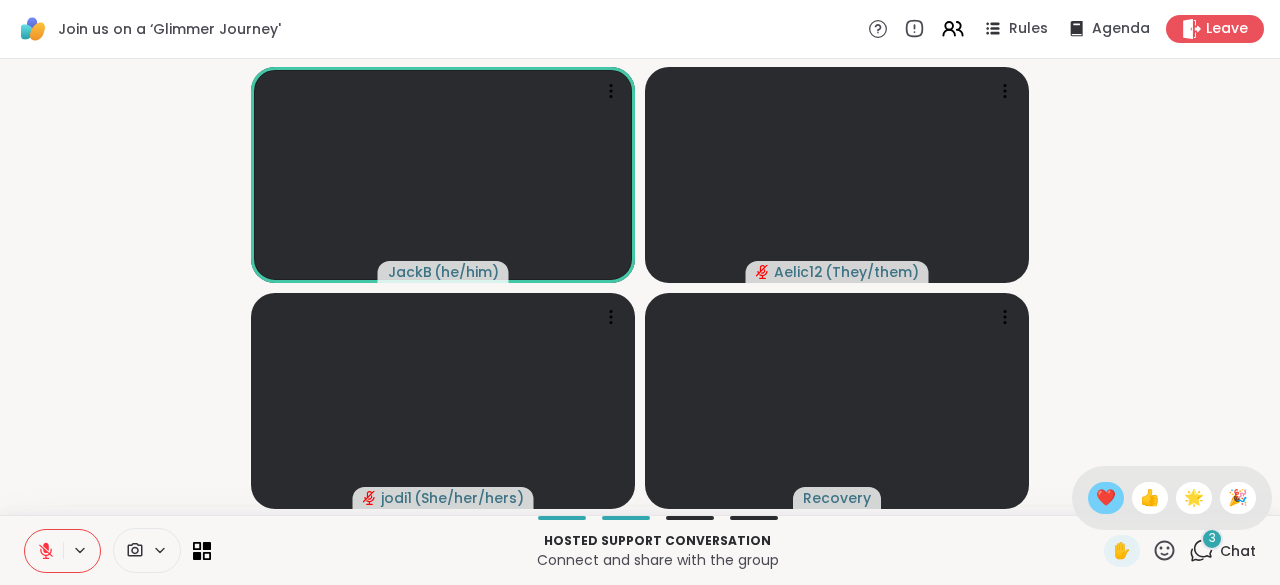 click on "❤️" at bounding box center (1106, 498) 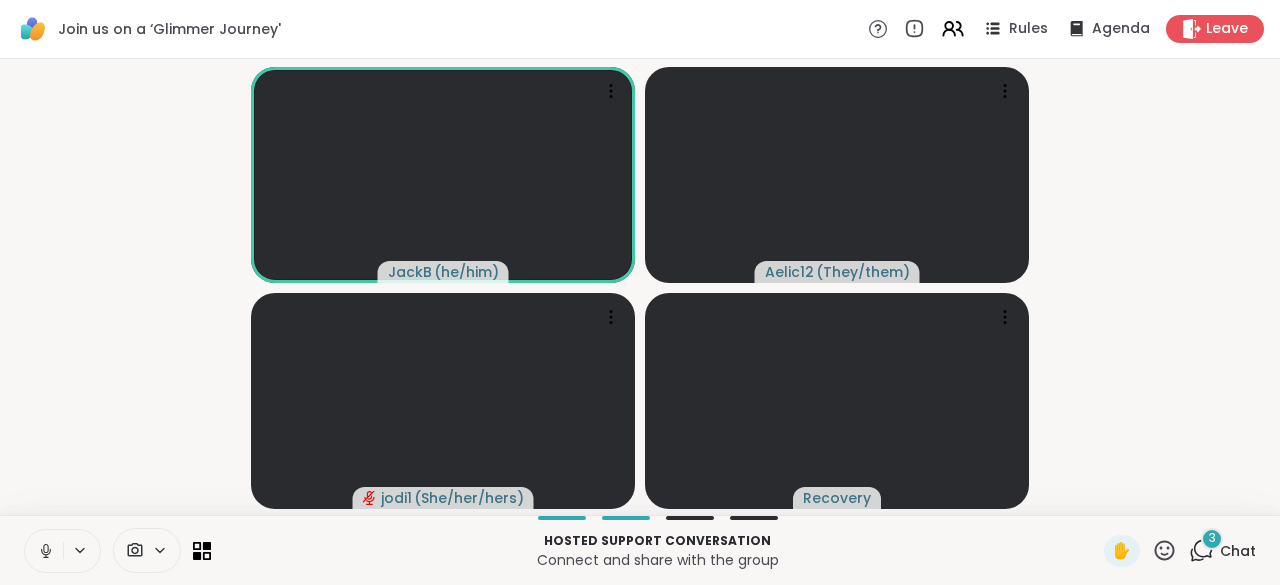click 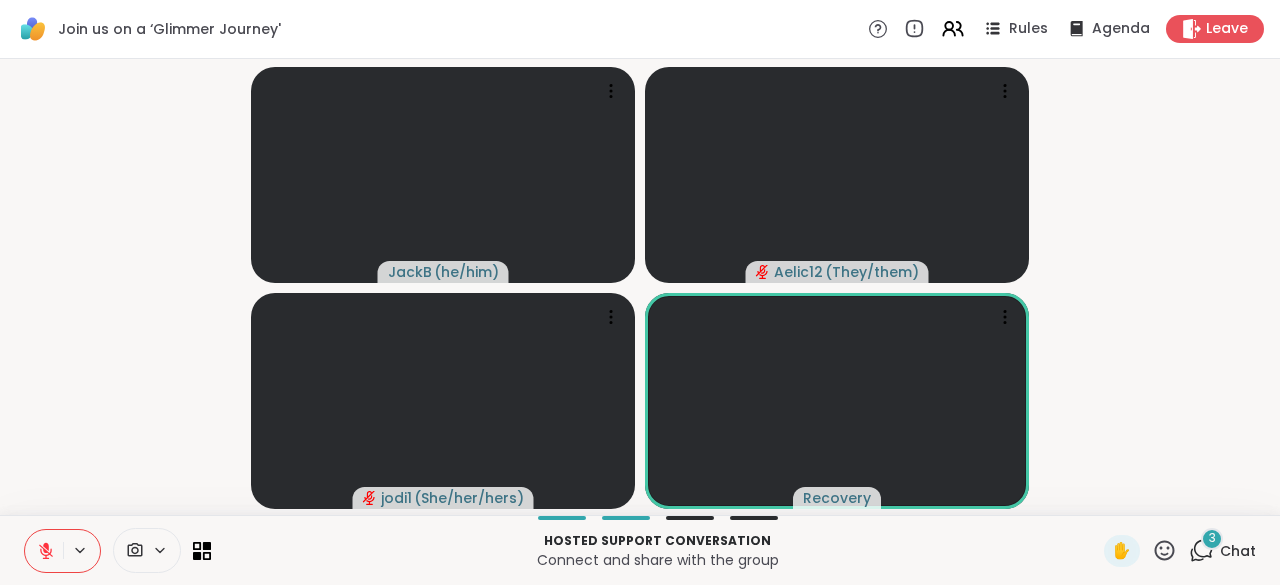 click 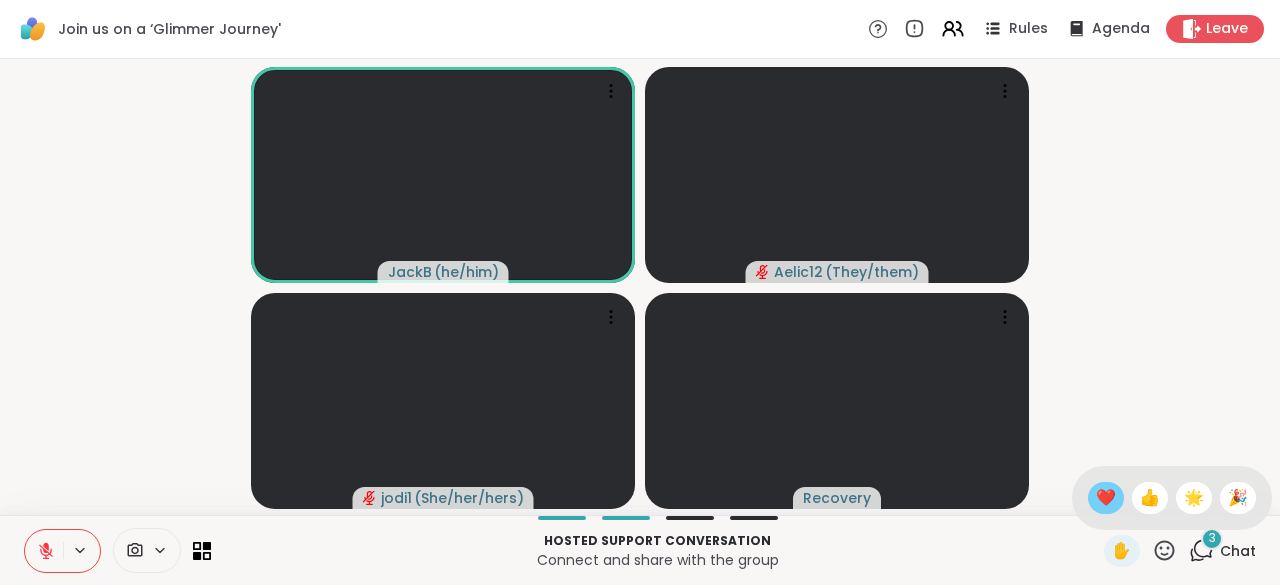 click on "❤️" at bounding box center [1106, 498] 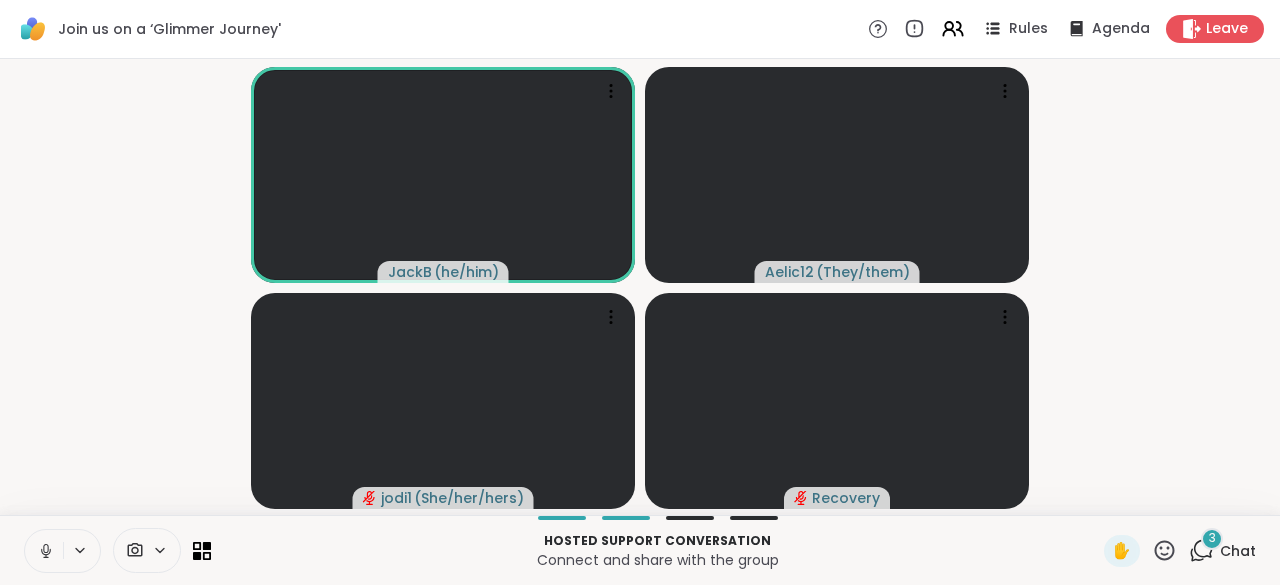 click 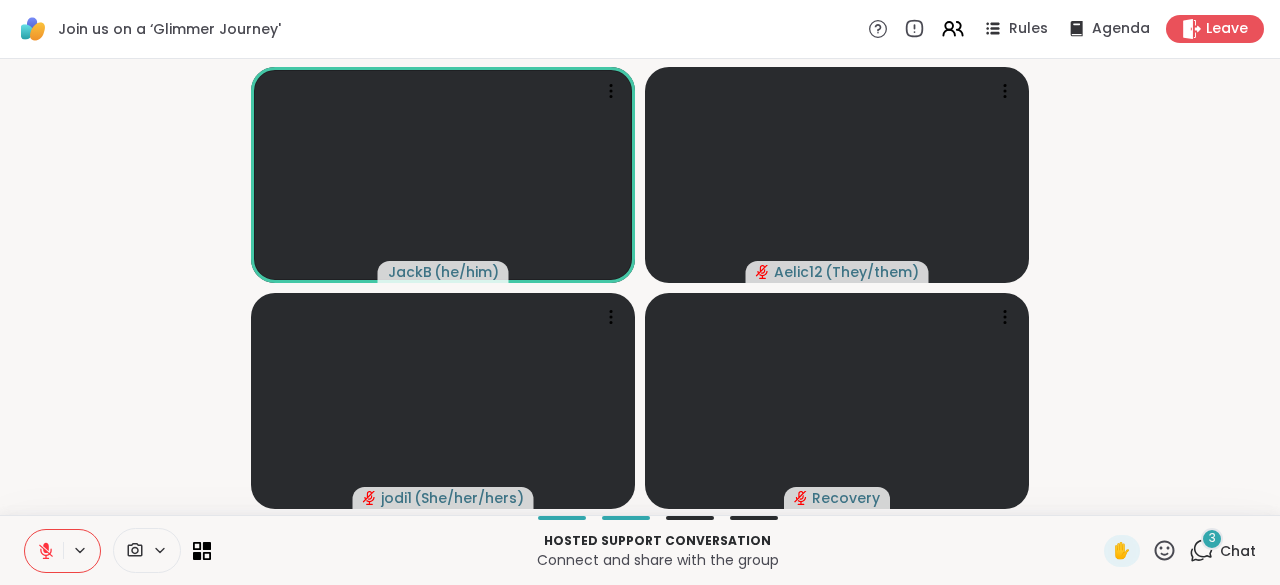 click 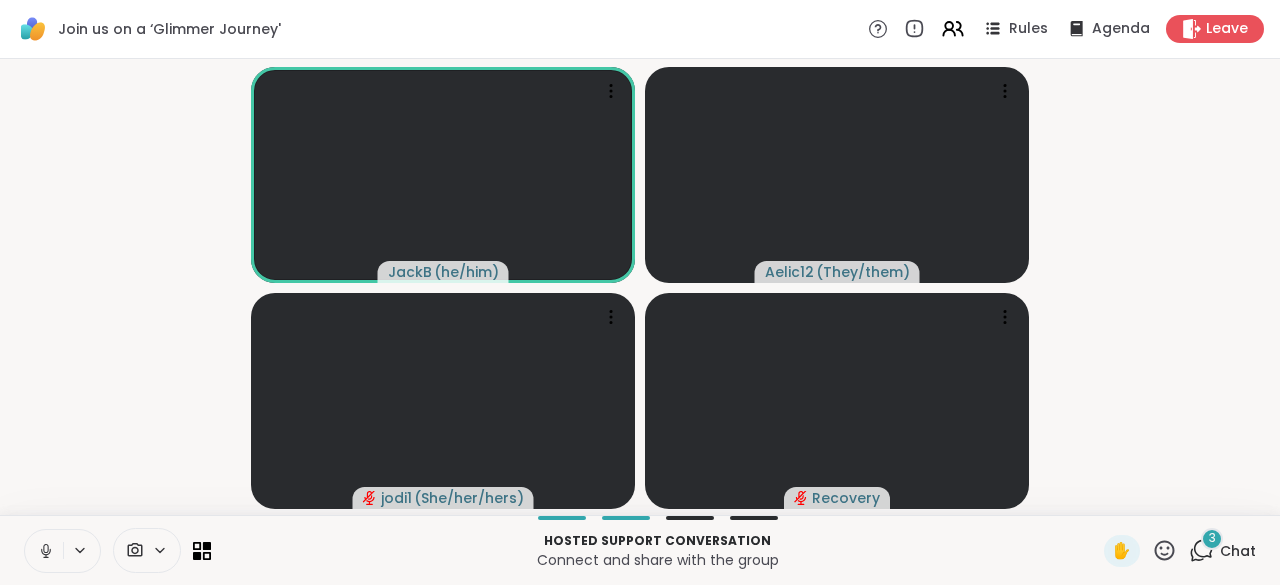 click 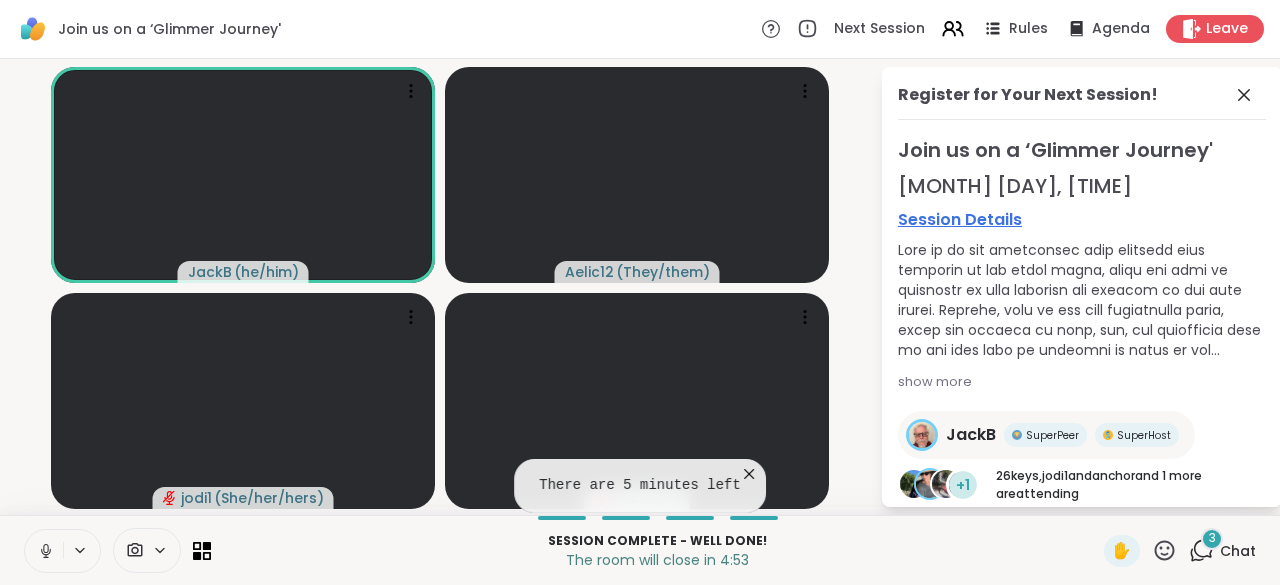 click 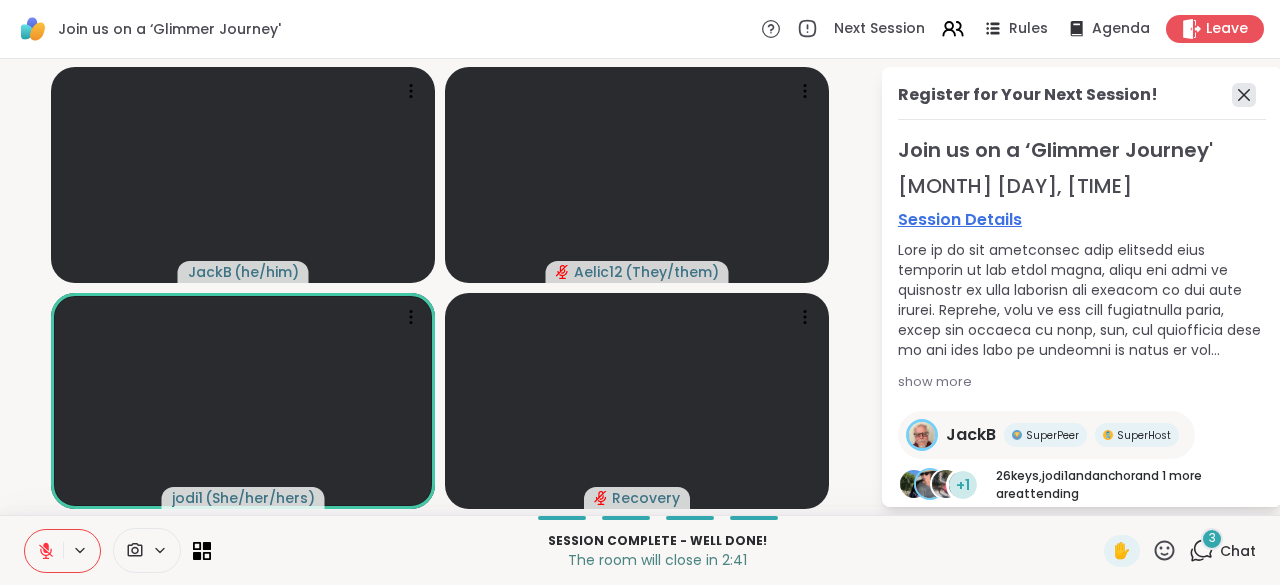 click 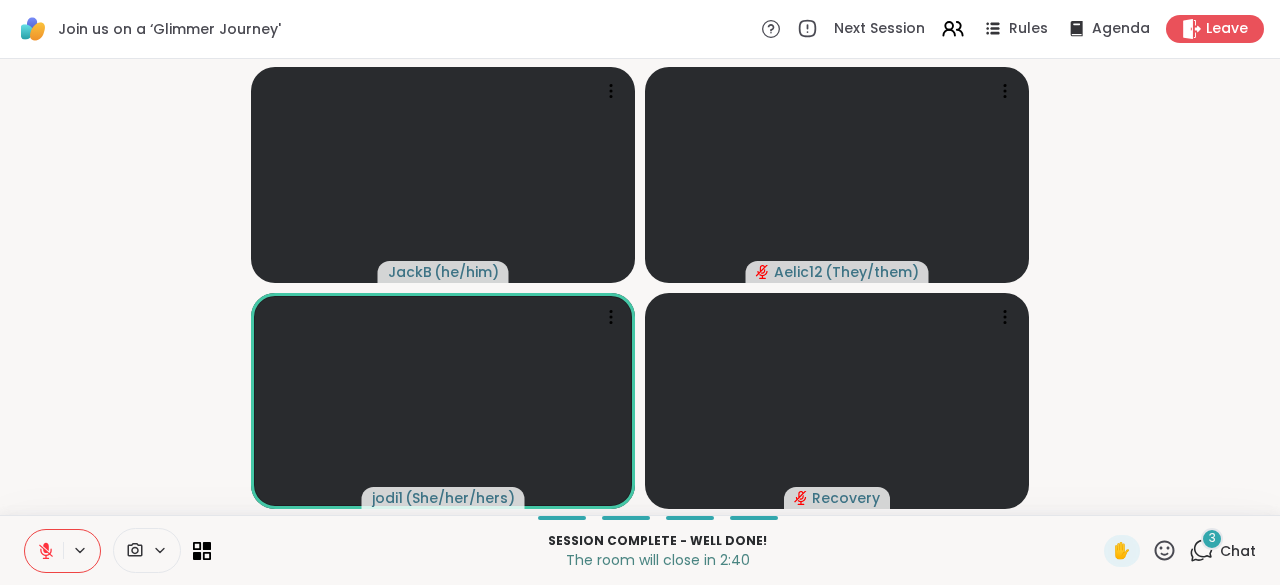 click on "✋ 3 Chat" at bounding box center (1180, 551) 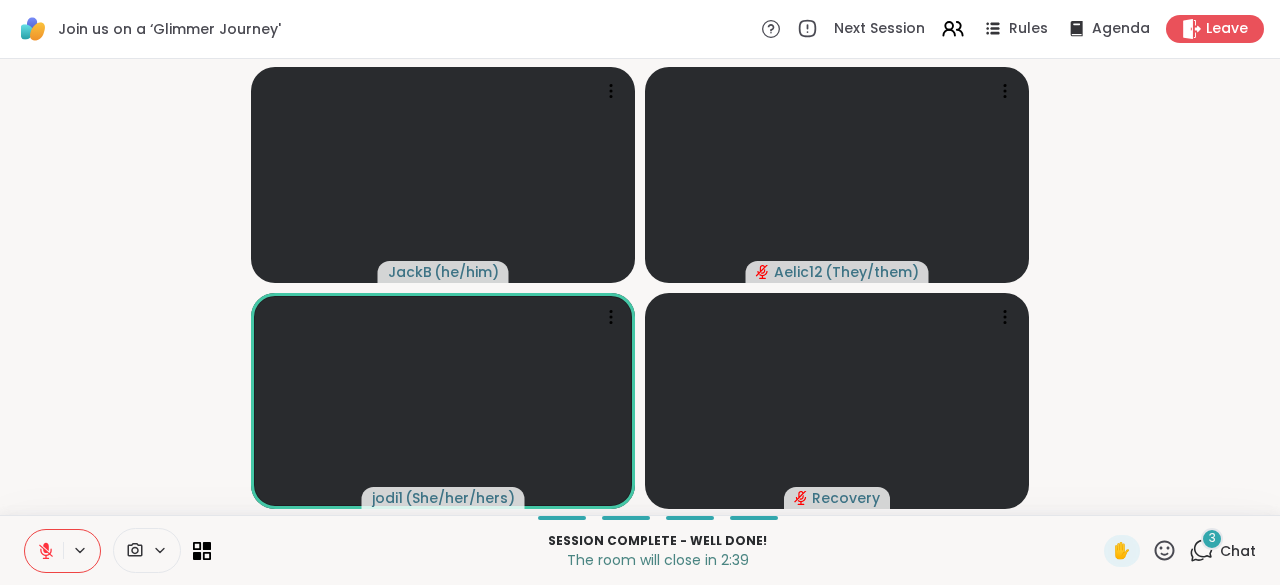 click 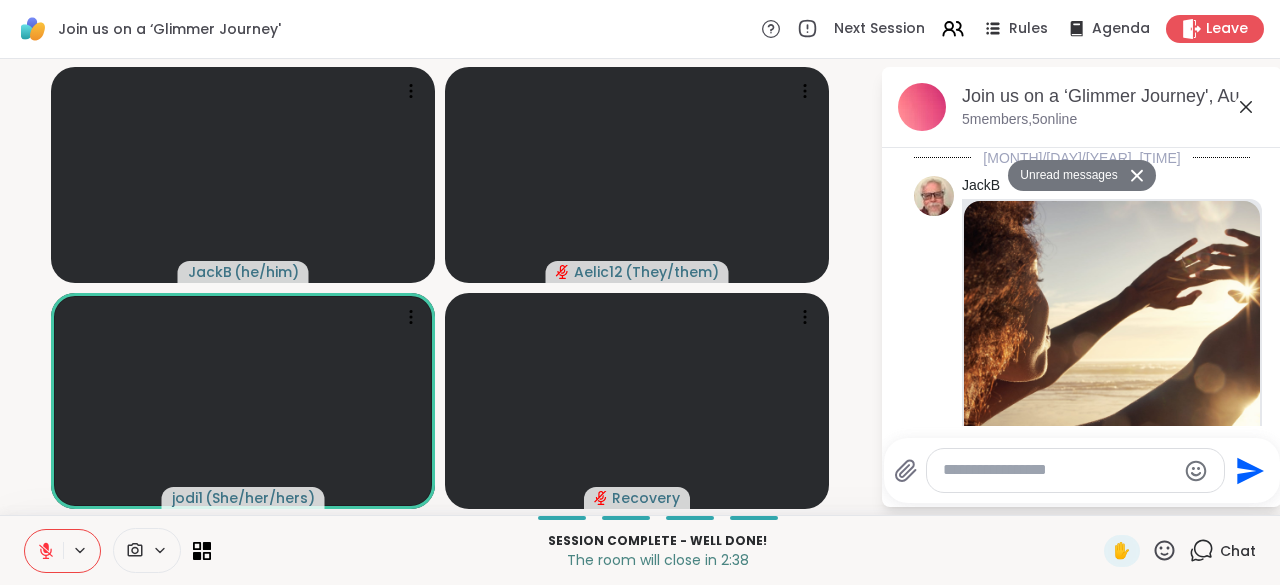 scroll, scrollTop: 846, scrollLeft: 0, axis: vertical 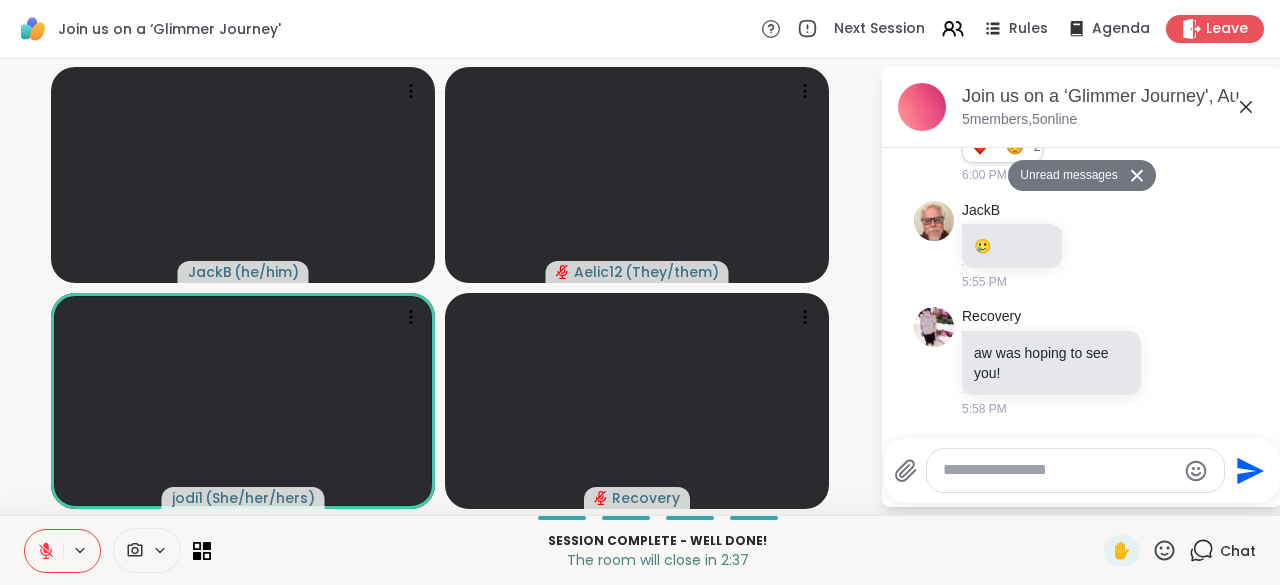 click at bounding box center (1059, 470) 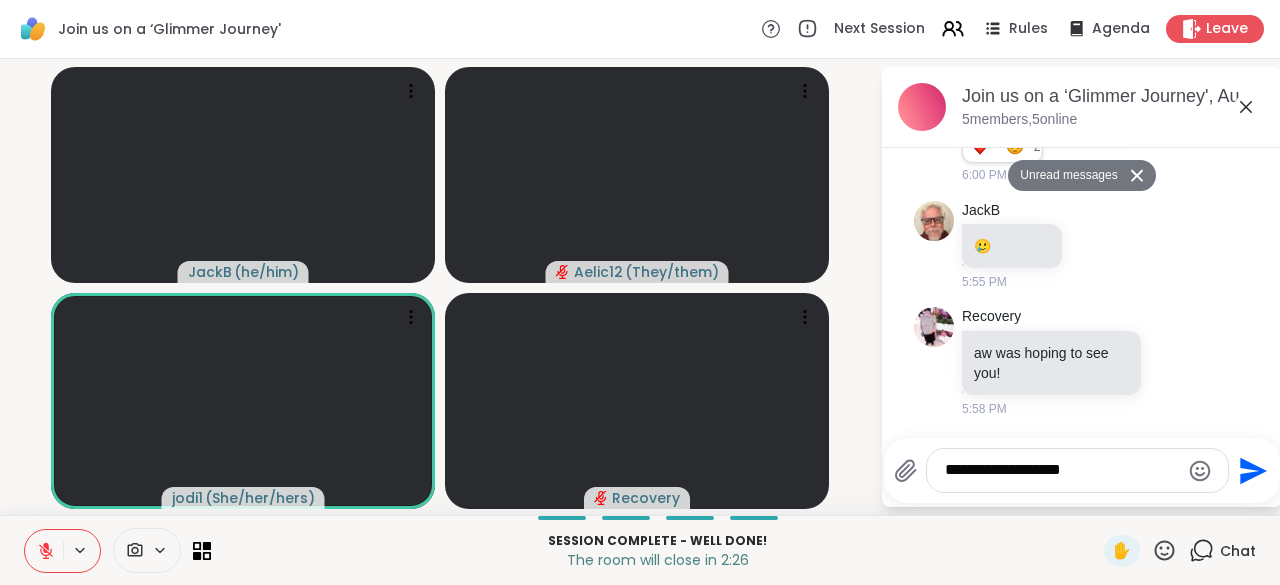 type on "**********" 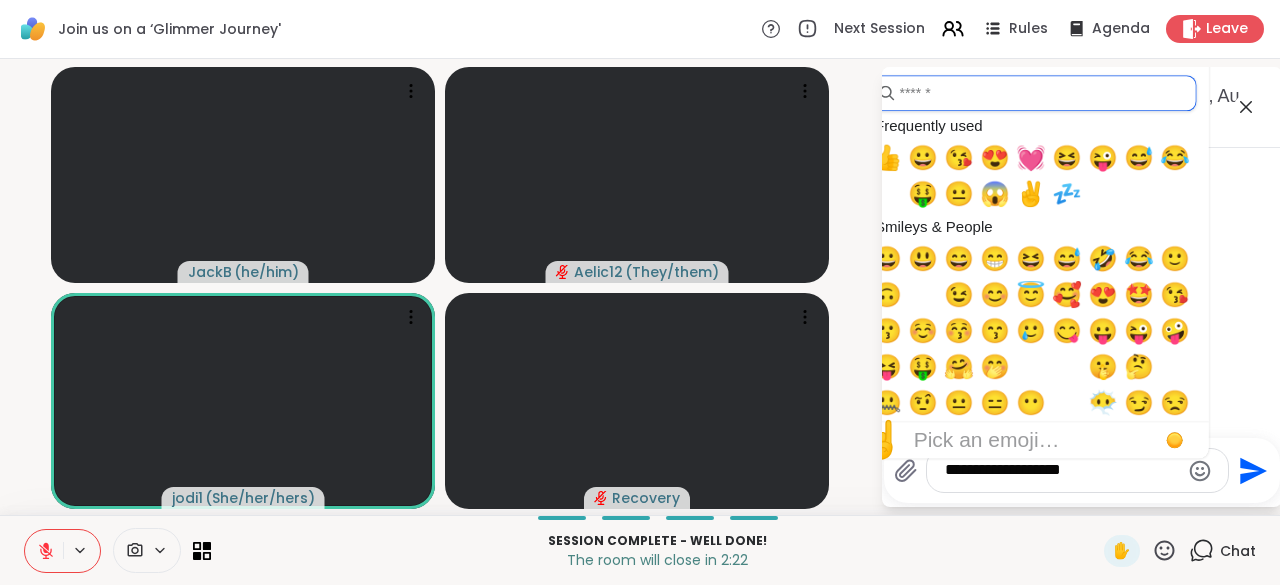 click at bounding box center [1033, 93] 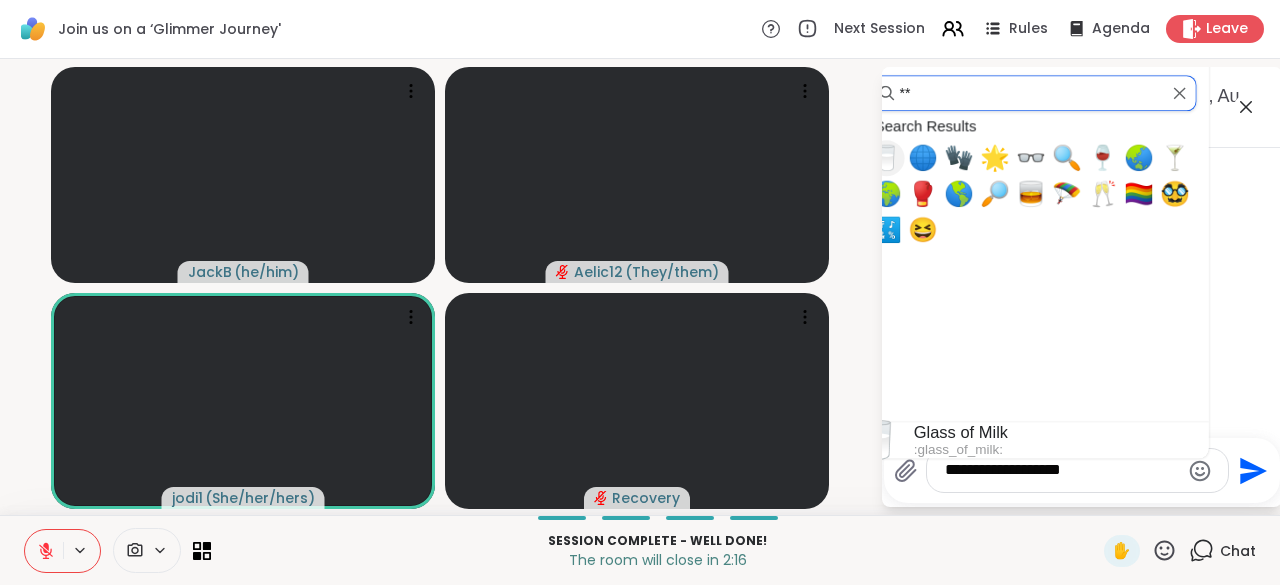 type on "*" 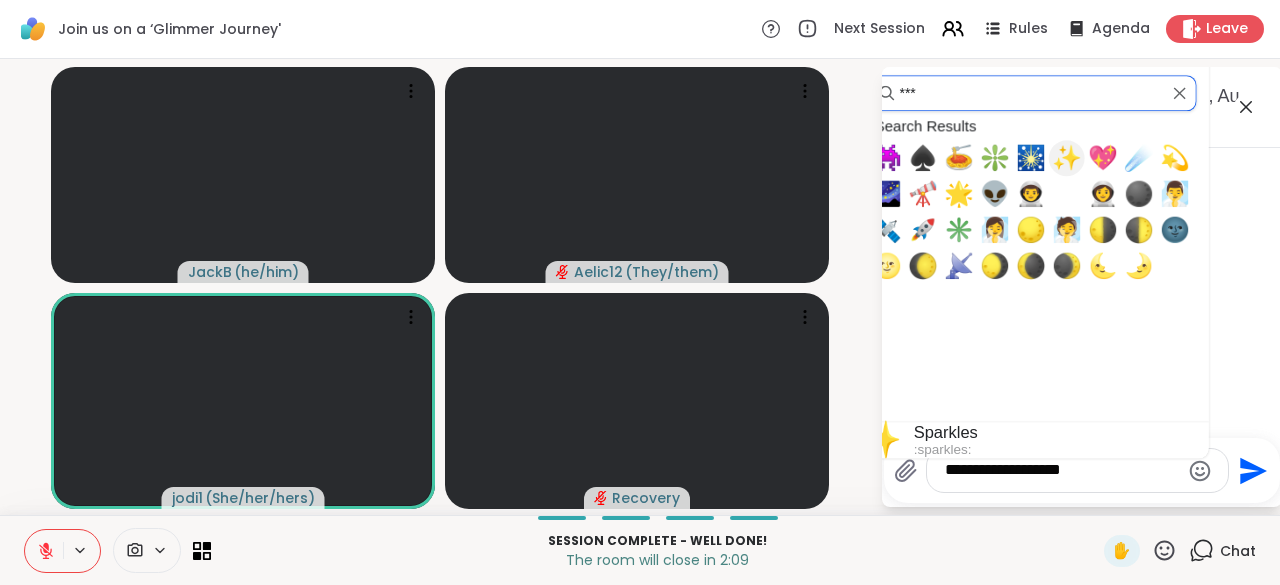 type on "***" 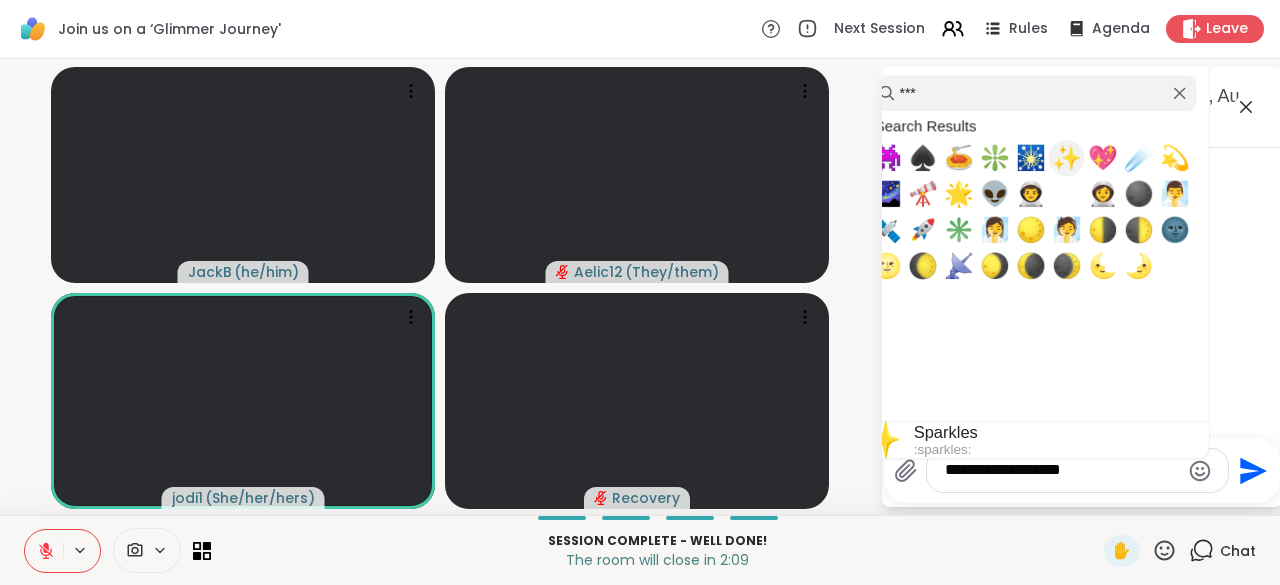 type on "**********" 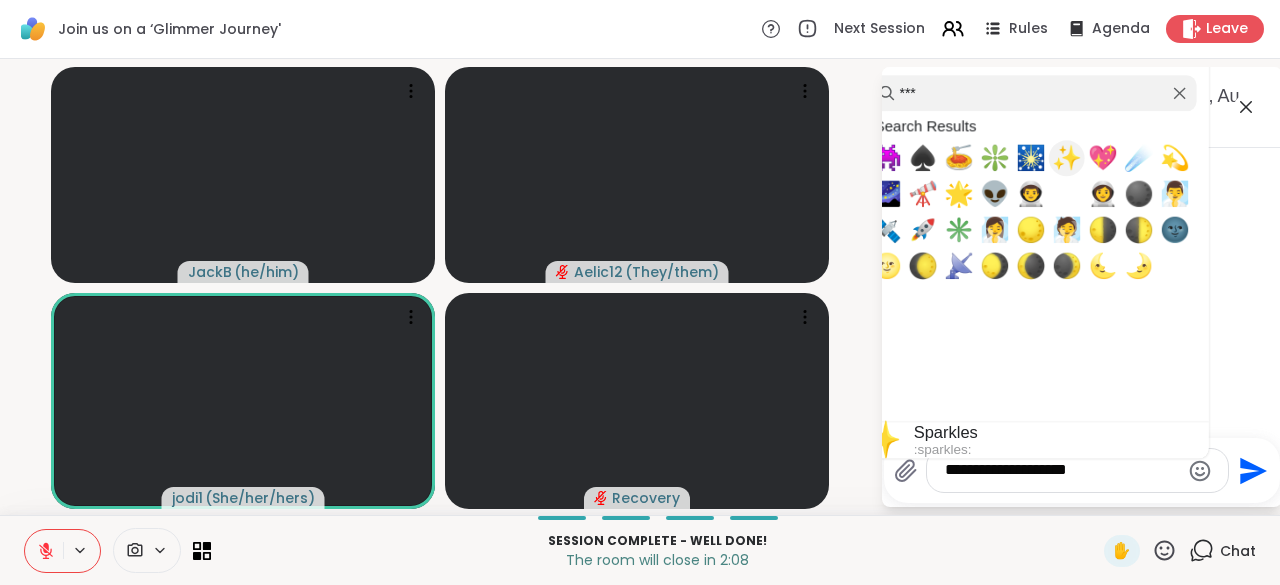 type 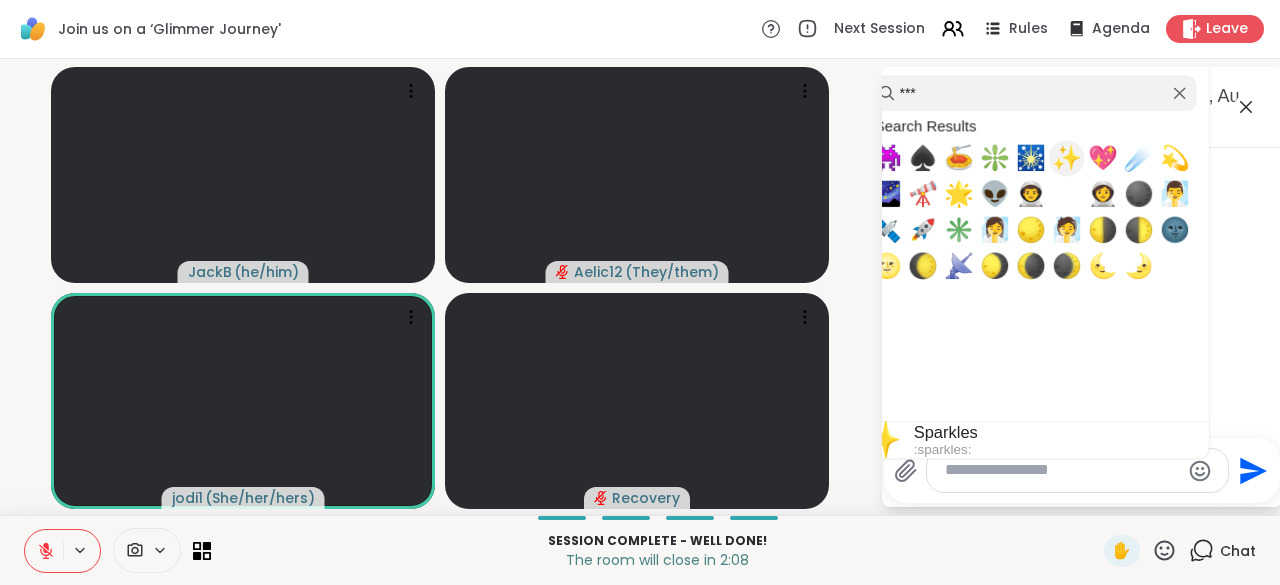 scroll, scrollTop: 924, scrollLeft: 0, axis: vertical 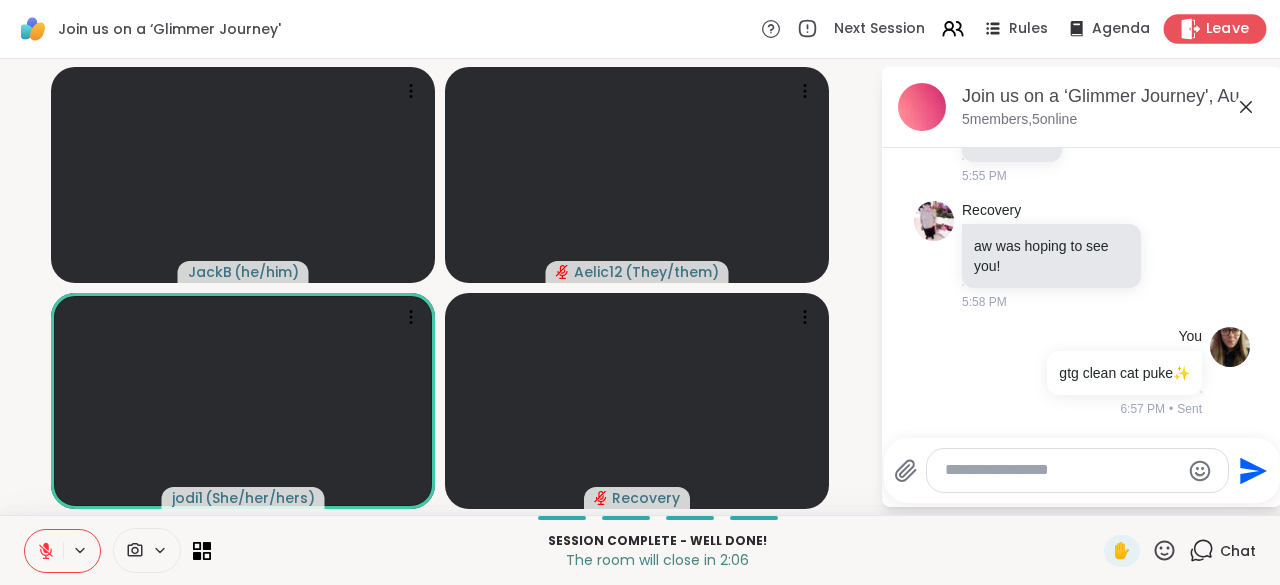 click on "Leave" at bounding box center (1215, 28) 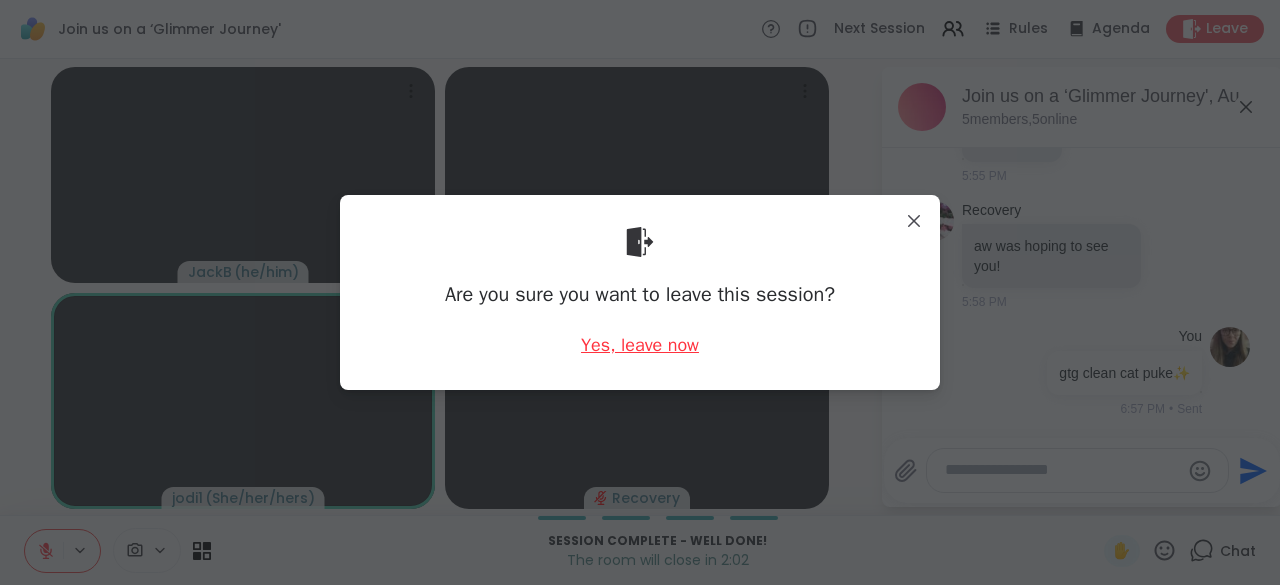 click on "Yes, leave now" at bounding box center [640, 345] 